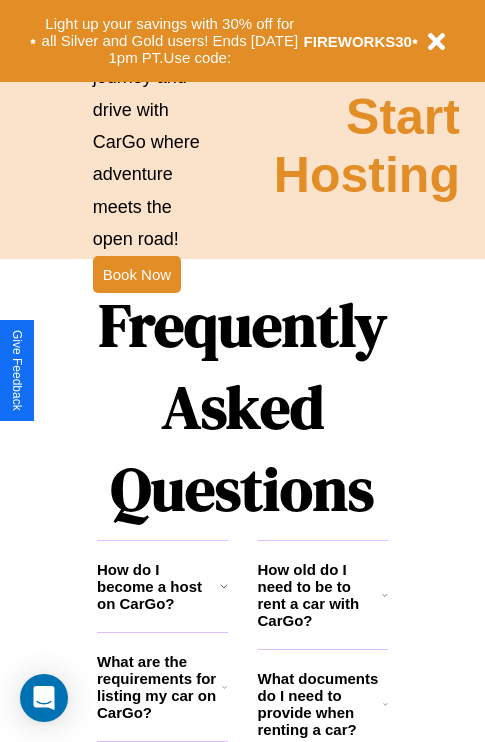 scroll, scrollTop: 2423, scrollLeft: 0, axis: vertical 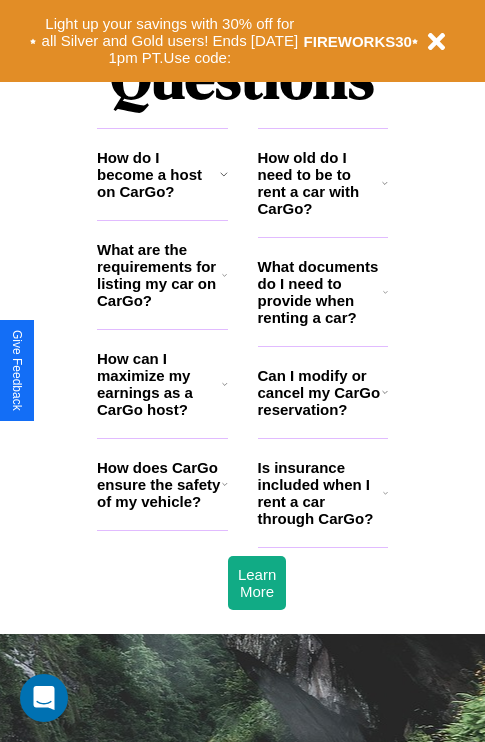 click on "How old do I need to be to rent a car with CarGo?" at bounding box center [320, 183] 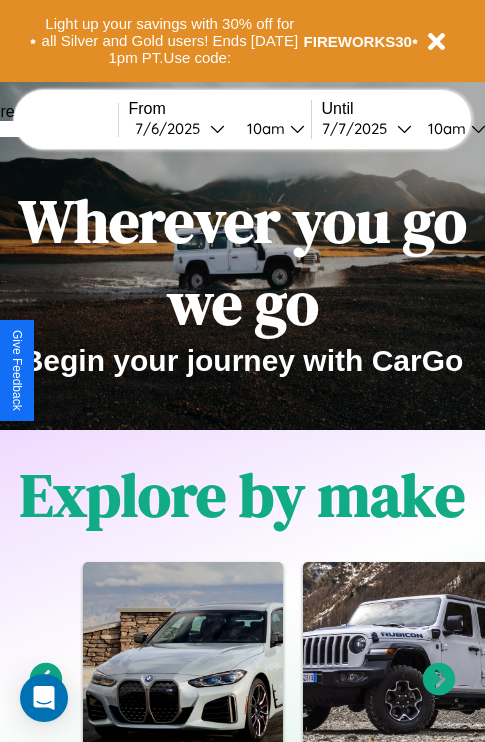 scroll, scrollTop: 0, scrollLeft: 0, axis: both 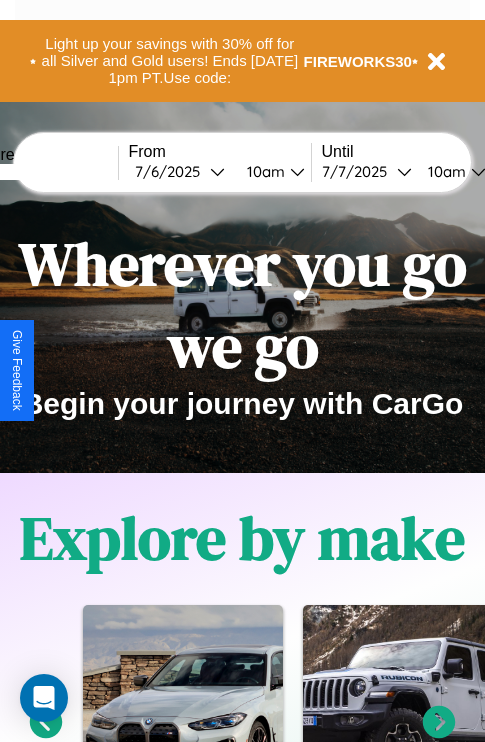 click at bounding box center (43, 172) 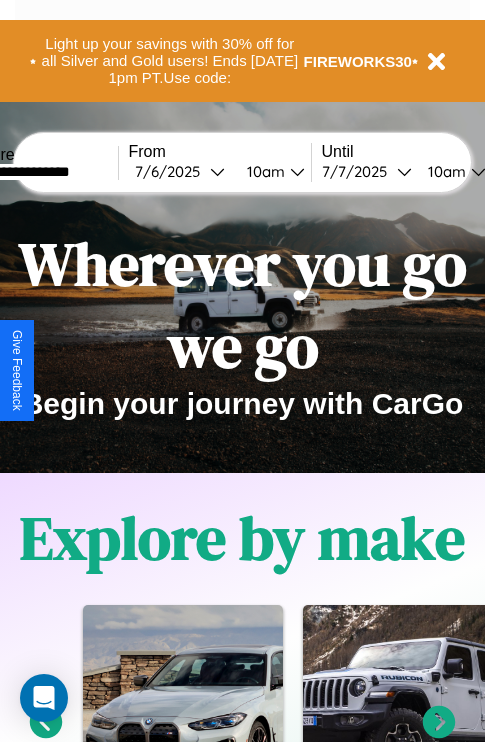 type on "**********" 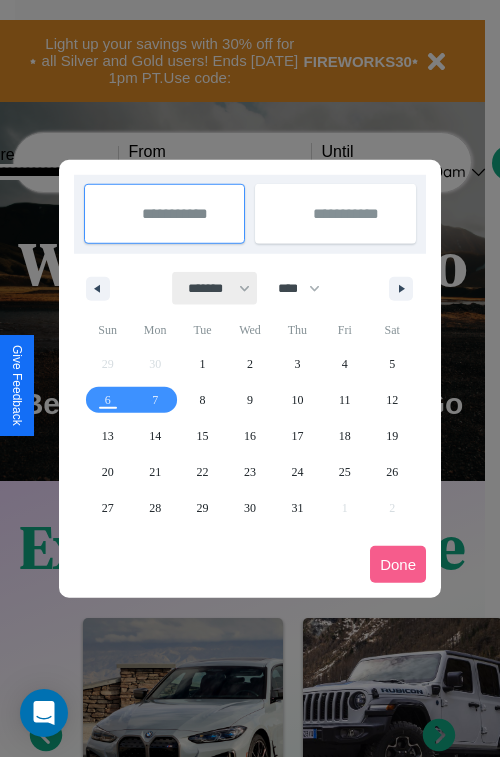 click on "******* ******** ***** ***** *** **** **** ****** ********* ******* ******** ********" at bounding box center (215, 288) 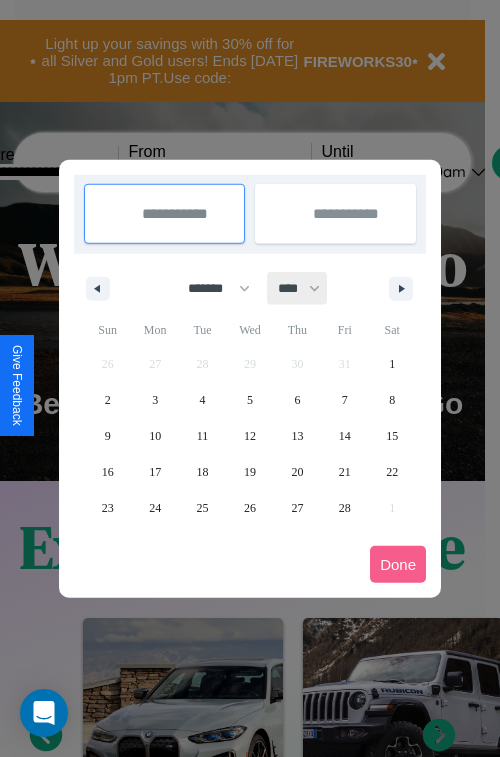 click on "**** **** **** **** **** **** **** **** **** **** **** **** **** **** **** **** **** **** **** **** **** **** **** **** **** **** **** **** **** **** **** **** **** **** **** **** **** **** **** **** **** **** **** **** **** **** **** **** **** **** **** **** **** **** **** **** **** **** **** **** **** **** **** **** **** **** **** **** **** **** **** **** **** **** **** **** **** **** **** **** **** **** **** **** **** **** **** **** **** **** **** **** **** **** **** **** **** **** **** **** **** **** **** **** **** **** **** **** **** **** **** **** **** **** **** **** **** **** **** **** ****" at bounding box center (298, 288) 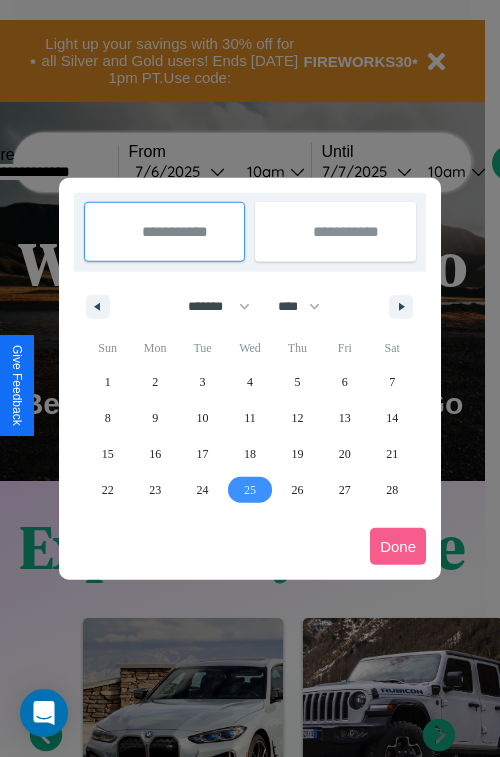 click on "25" at bounding box center (250, 490) 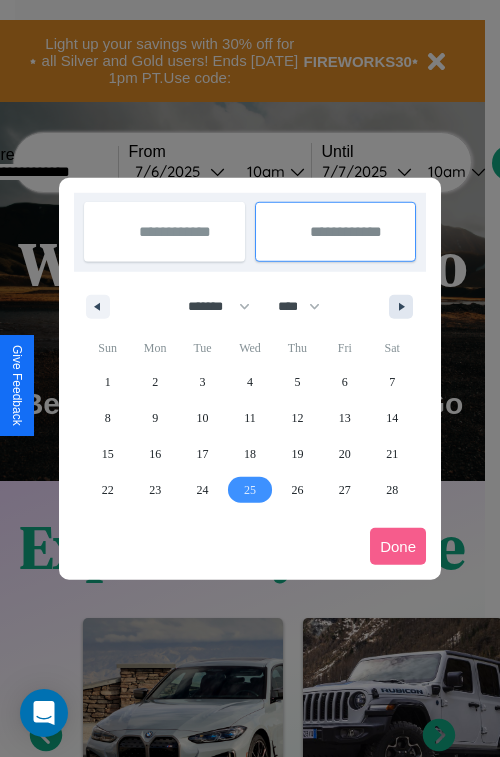 click at bounding box center (405, 307) 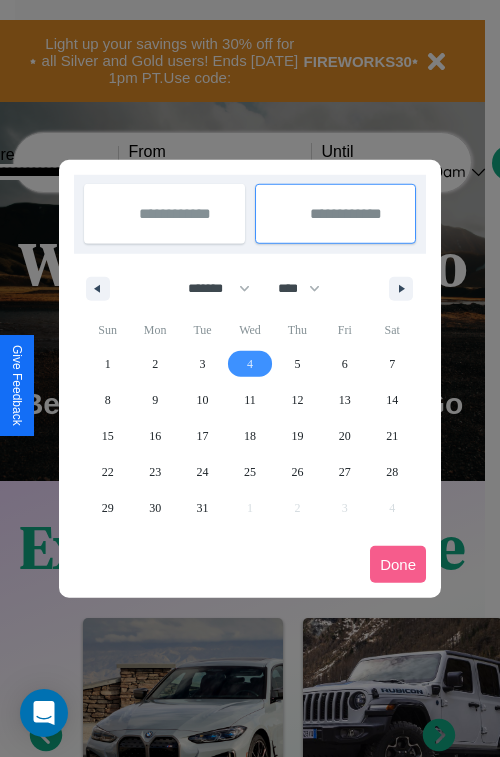 click on "4" at bounding box center (250, 364) 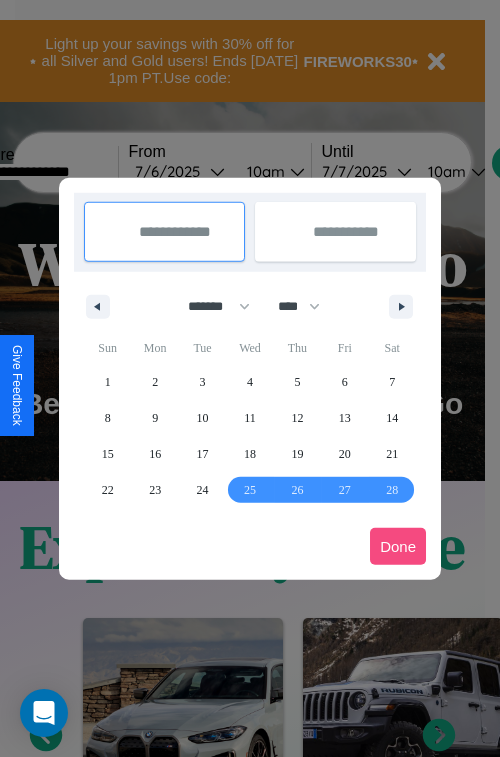 click on "Done" at bounding box center [398, 546] 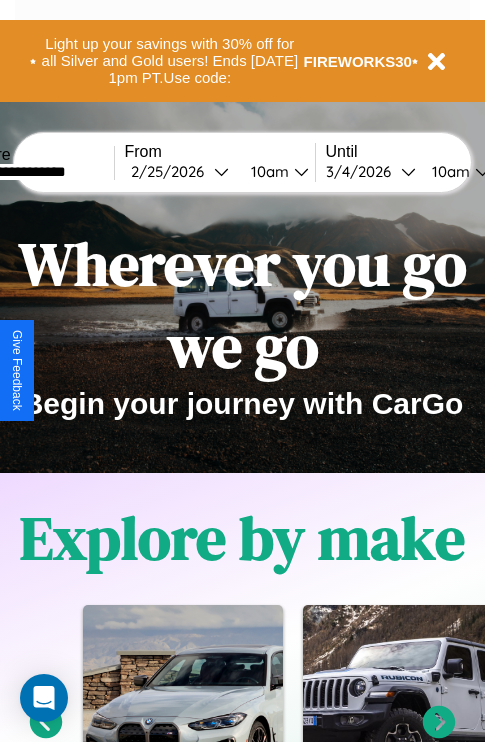scroll, scrollTop: 0, scrollLeft: 72, axis: horizontal 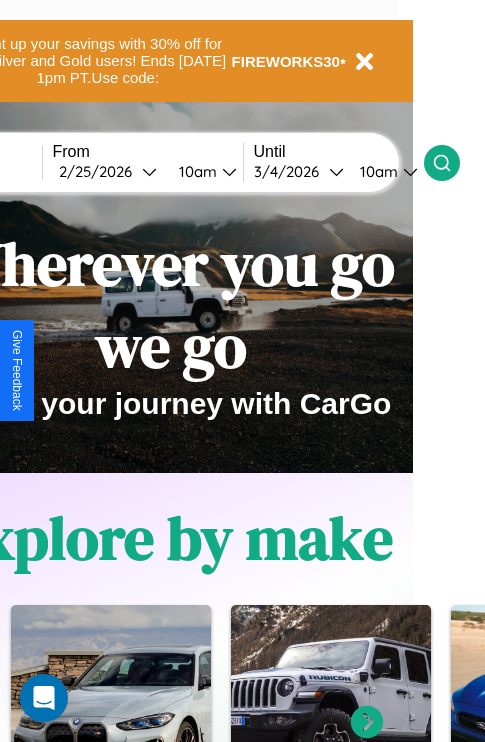 click 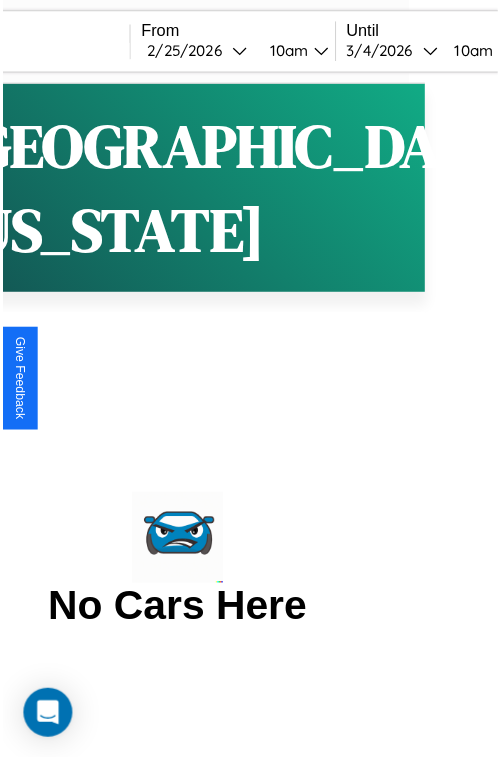 scroll, scrollTop: 0, scrollLeft: 0, axis: both 